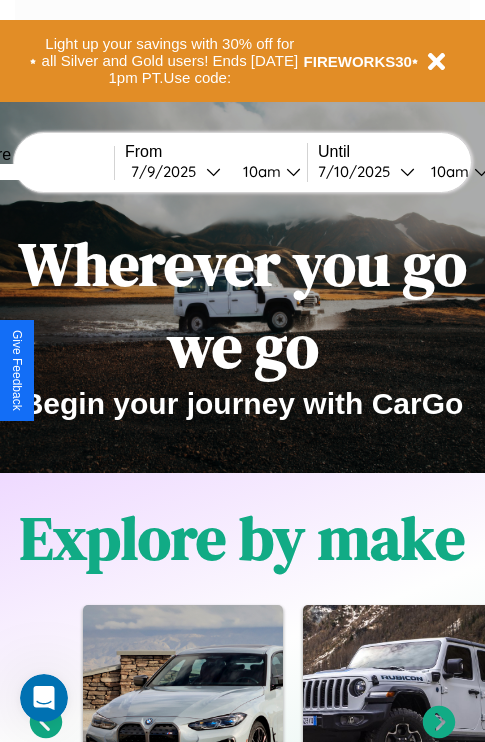 scroll, scrollTop: 74, scrollLeft: 0, axis: vertical 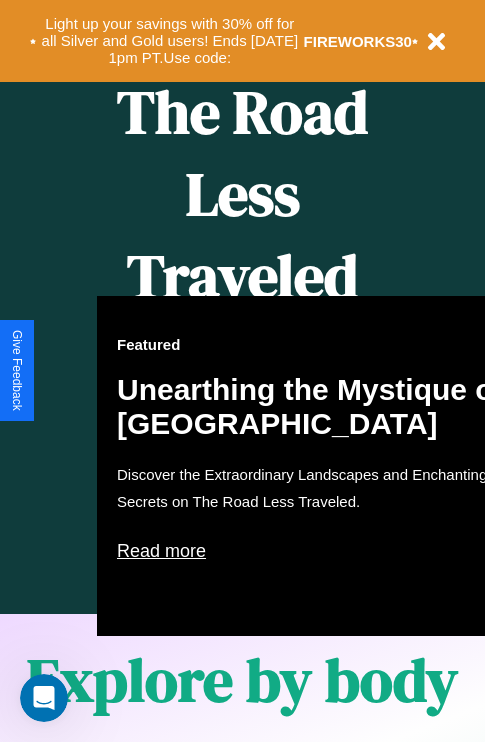 click on "Featured Unearthing the Mystique of [GEOGRAPHIC_DATA] Discover the Extraordinary Landscapes and Enchanting Secrets on The Road Less Traveled. Read more" at bounding box center [317, 466] 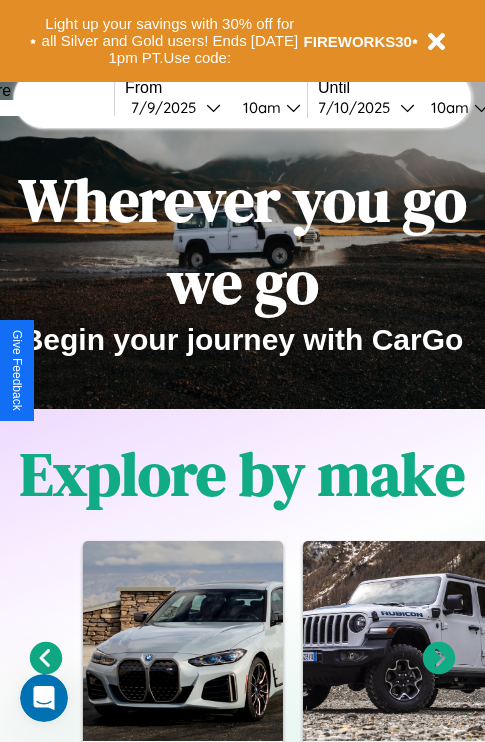 scroll, scrollTop: 0, scrollLeft: 0, axis: both 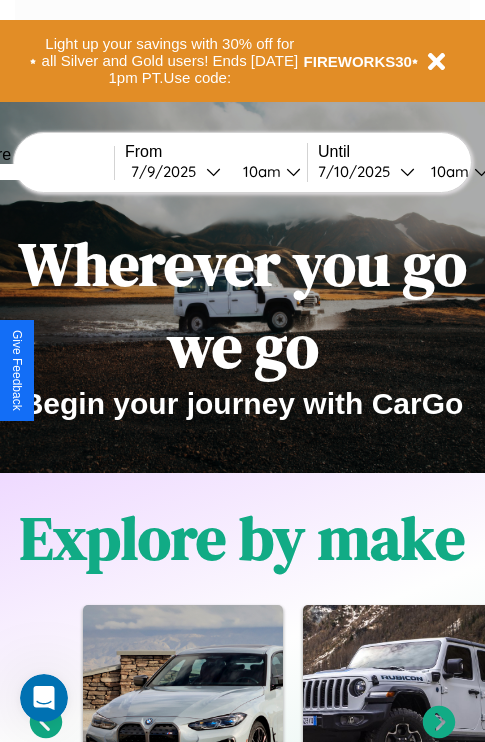 click at bounding box center (39, 172) 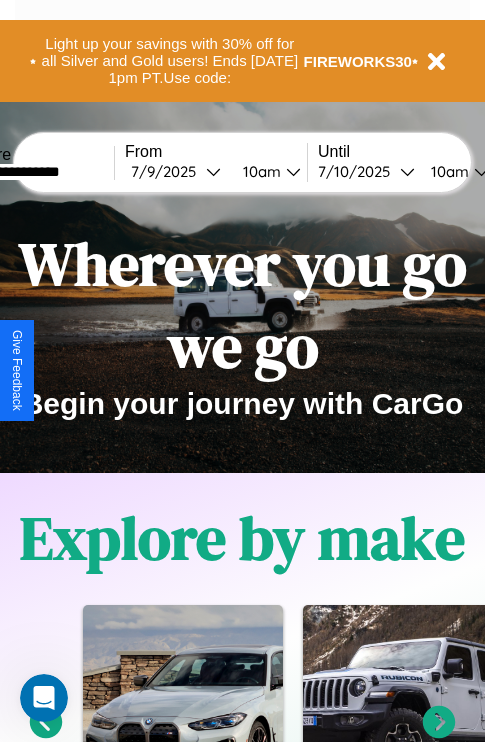 type on "**********" 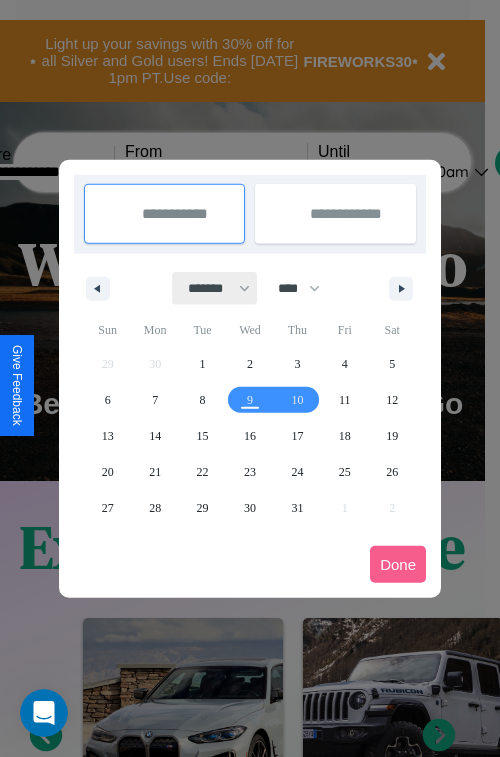click on "******* ******** ***** ***** *** **** **** ****** ********* ******* ******** ********" at bounding box center (215, 288) 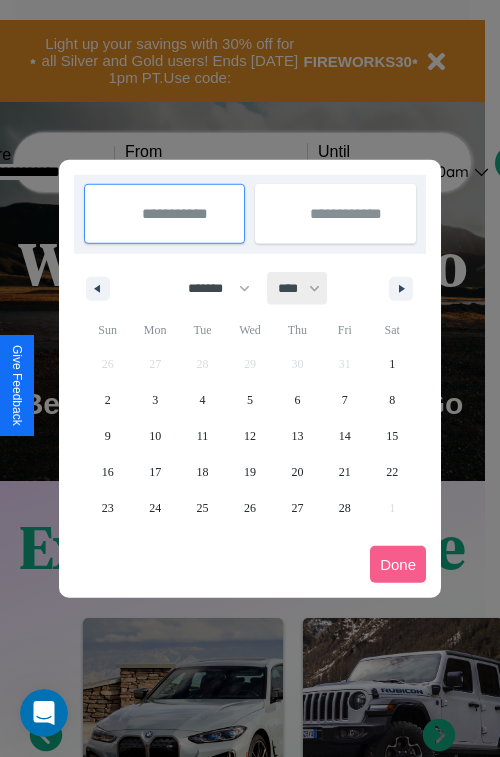 click on "**** **** **** **** **** **** **** **** **** **** **** **** **** **** **** **** **** **** **** **** **** **** **** **** **** **** **** **** **** **** **** **** **** **** **** **** **** **** **** **** **** **** **** **** **** **** **** **** **** **** **** **** **** **** **** **** **** **** **** **** **** **** **** **** **** **** **** **** **** **** **** **** **** **** **** **** **** **** **** **** **** **** **** **** **** **** **** **** **** **** **** **** **** **** **** **** **** **** **** **** **** **** **** **** **** **** **** **** **** **** **** **** **** **** **** **** **** **** **** **** ****" at bounding box center (298, 288) 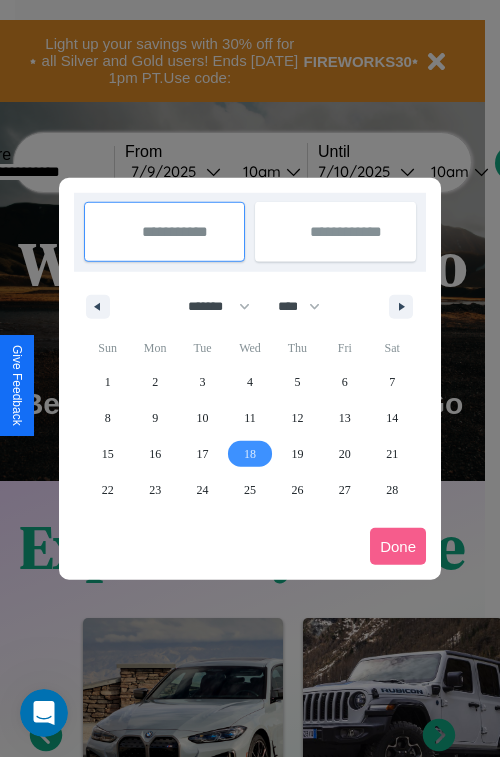 click on "18" at bounding box center [250, 454] 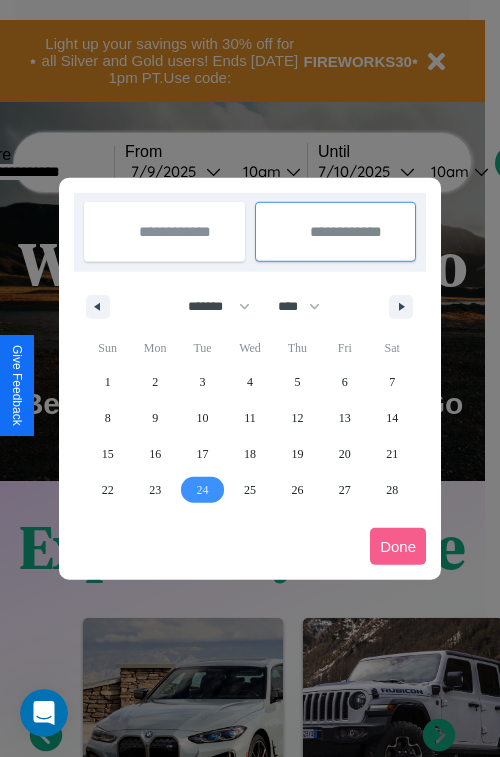 click on "24" at bounding box center (203, 490) 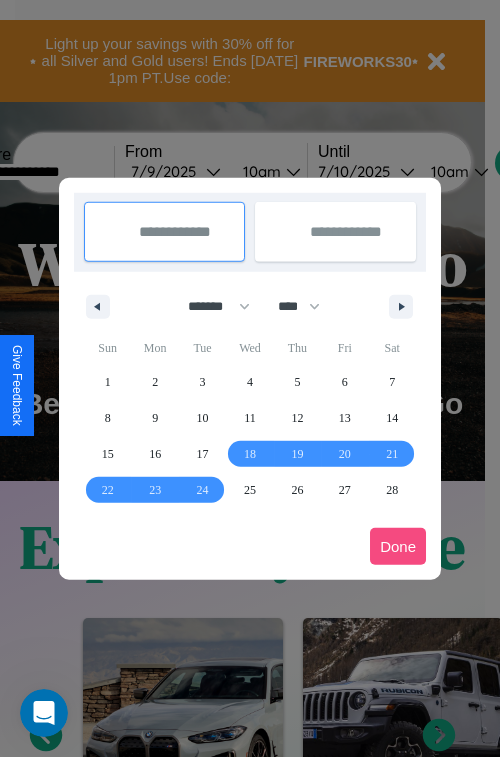 click on "Done" at bounding box center (398, 546) 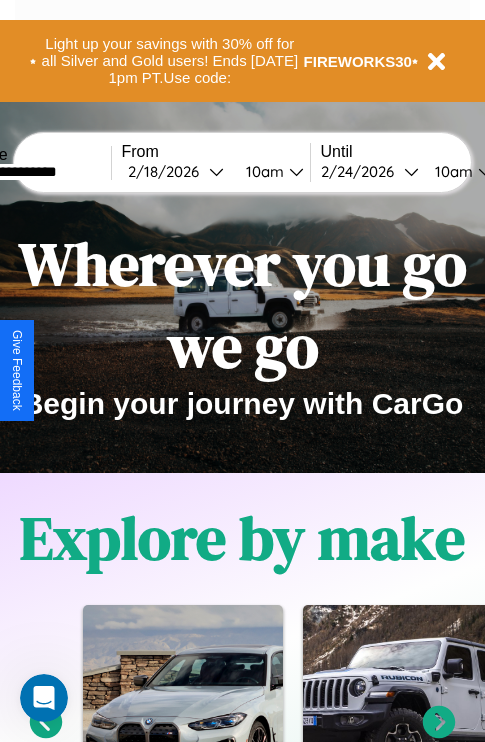 scroll, scrollTop: 0, scrollLeft: 75, axis: horizontal 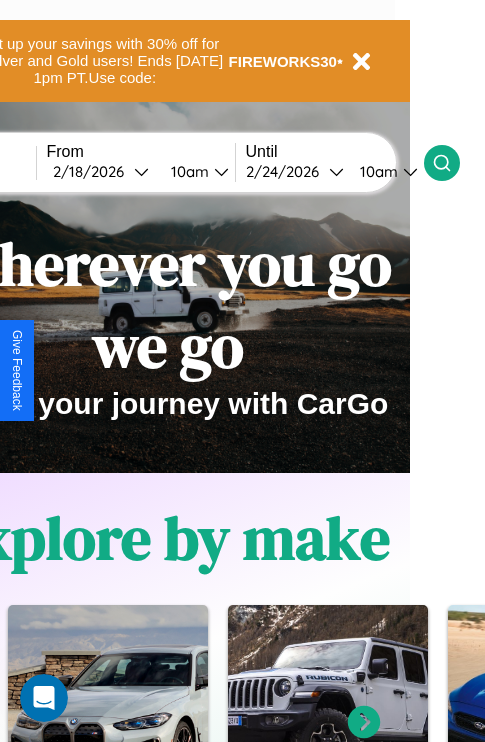 click 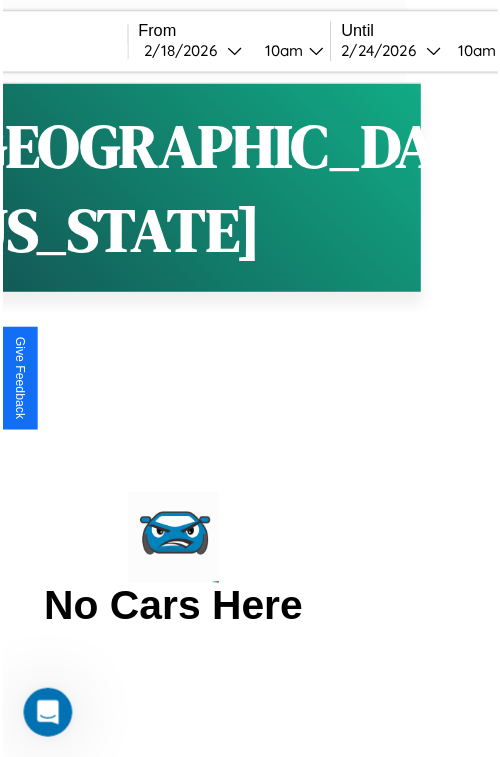 scroll, scrollTop: 0, scrollLeft: 0, axis: both 